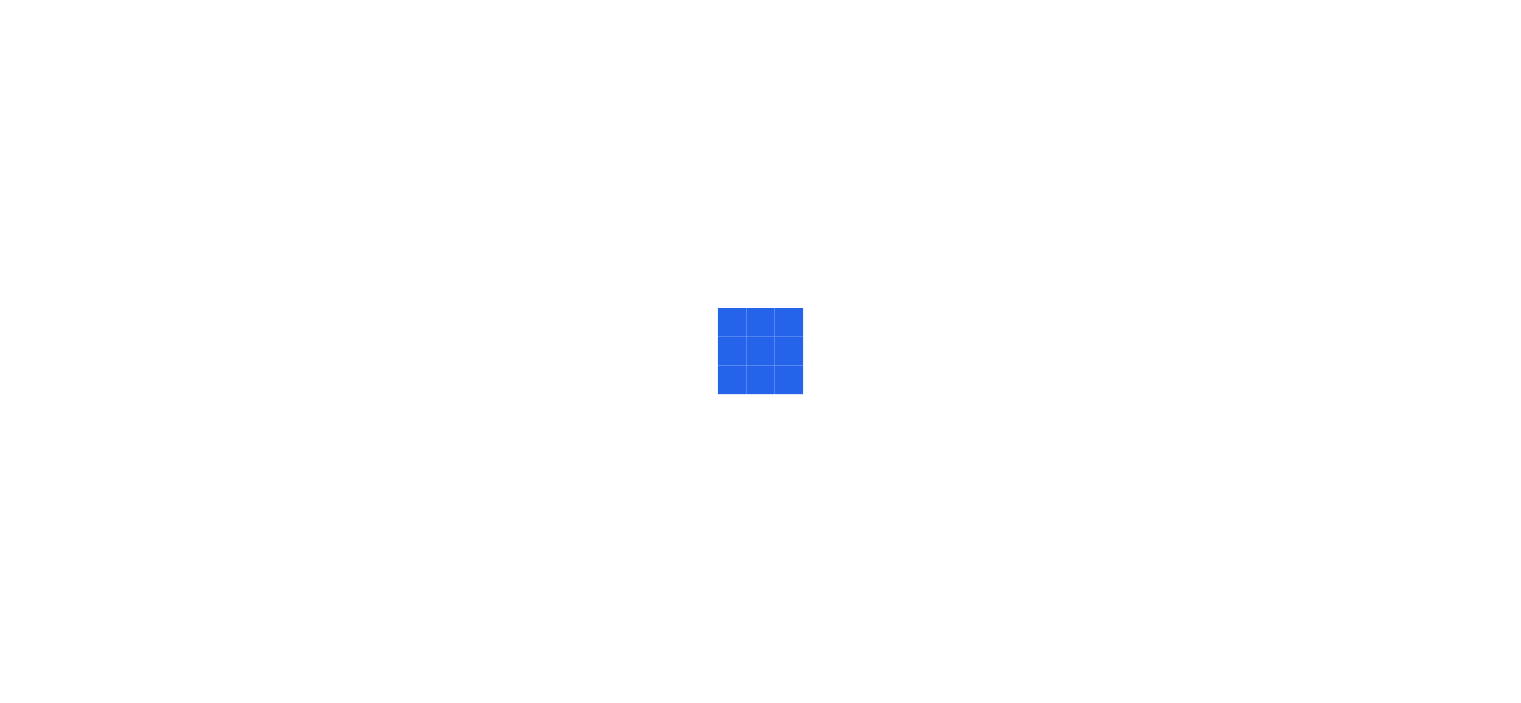 scroll, scrollTop: 0, scrollLeft: 0, axis: both 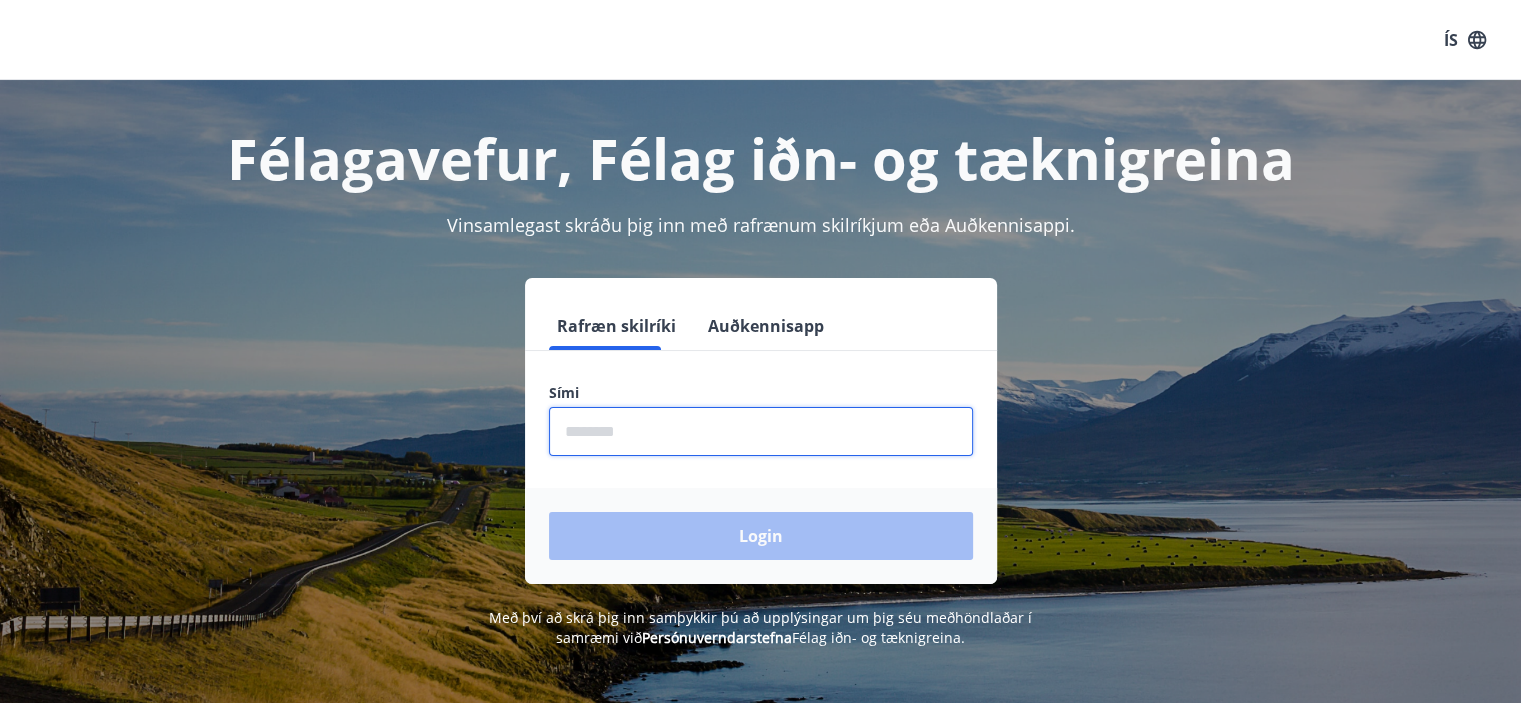 click at bounding box center (761, 431) 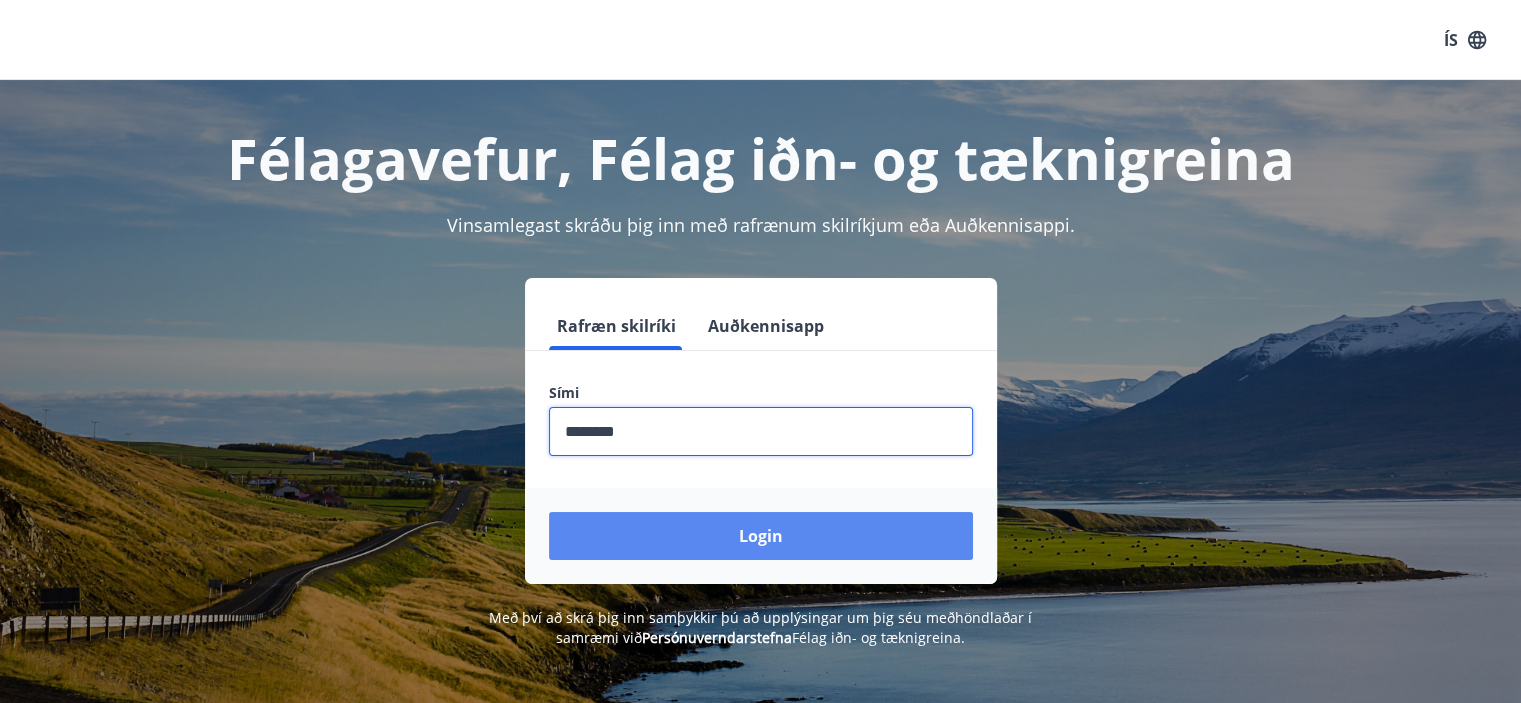 type on "********" 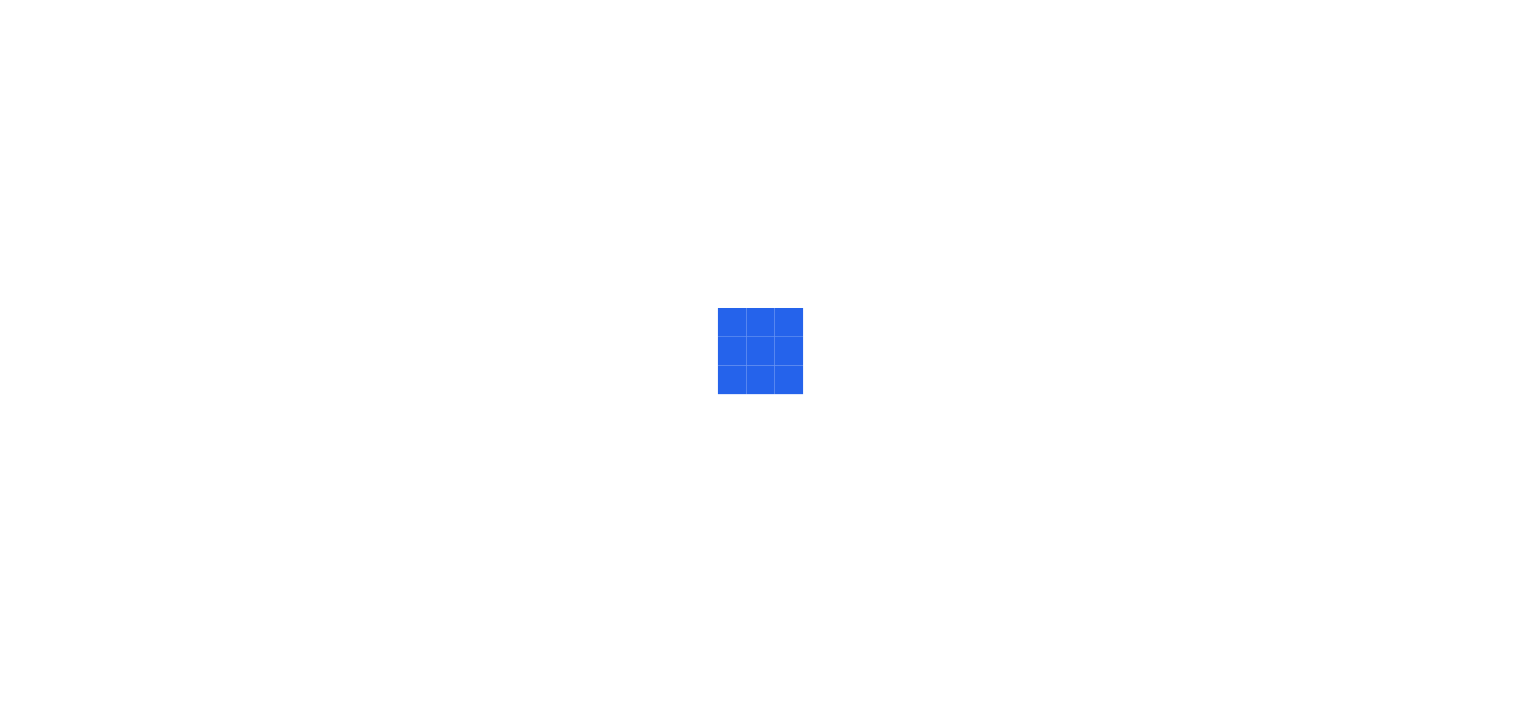scroll, scrollTop: 0, scrollLeft: 0, axis: both 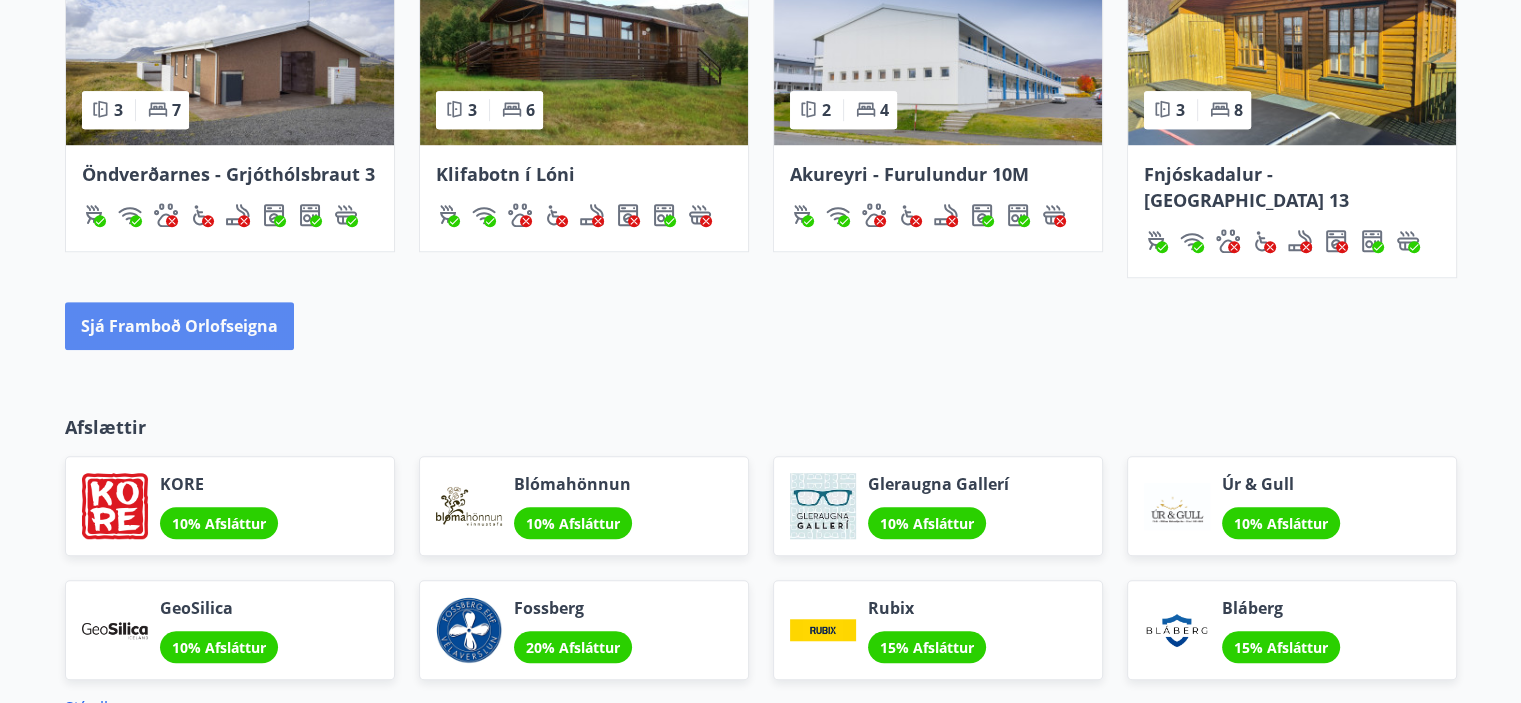 click on "Sjá framboð orlofseigna" at bounding box center (179, 326) 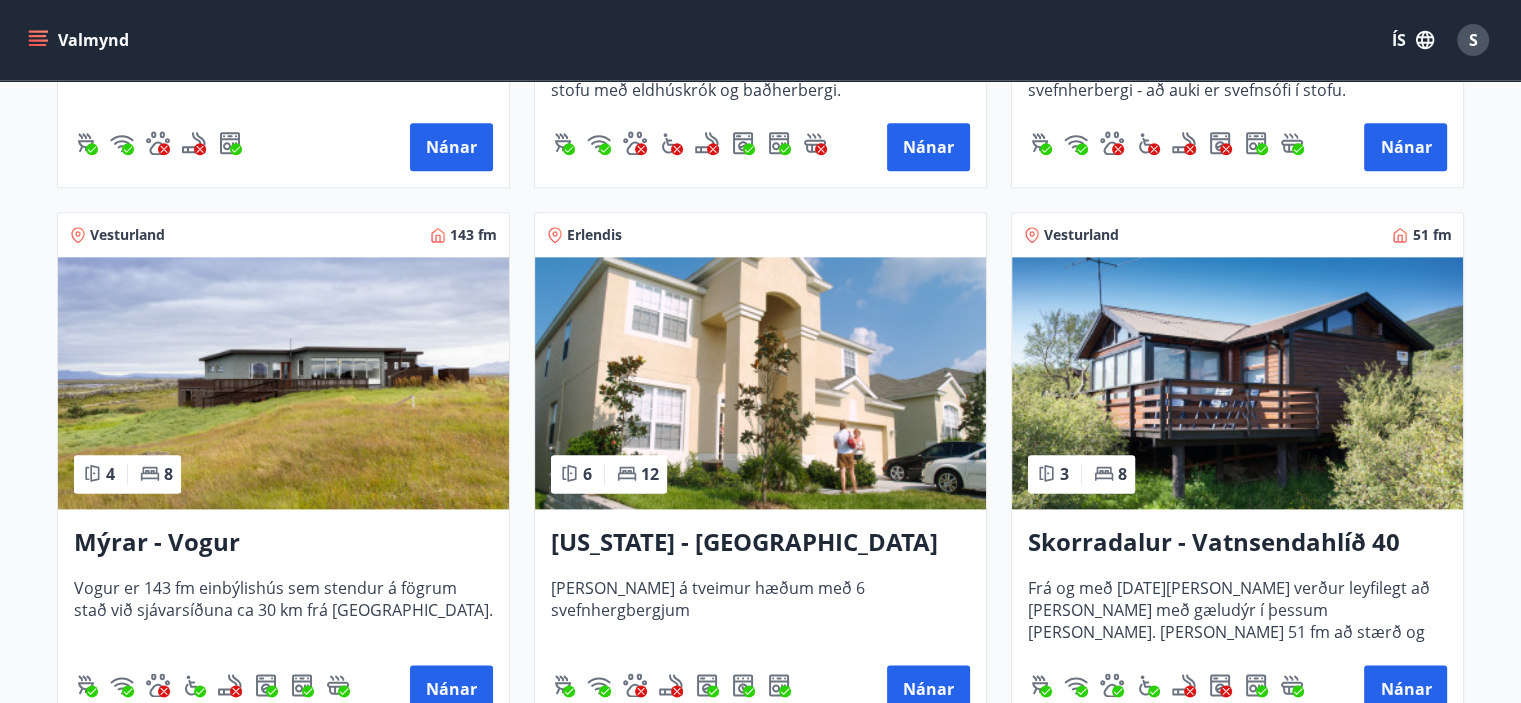 scroll, scrollTop: 2715, scrollLeft: 0, axis: vertical 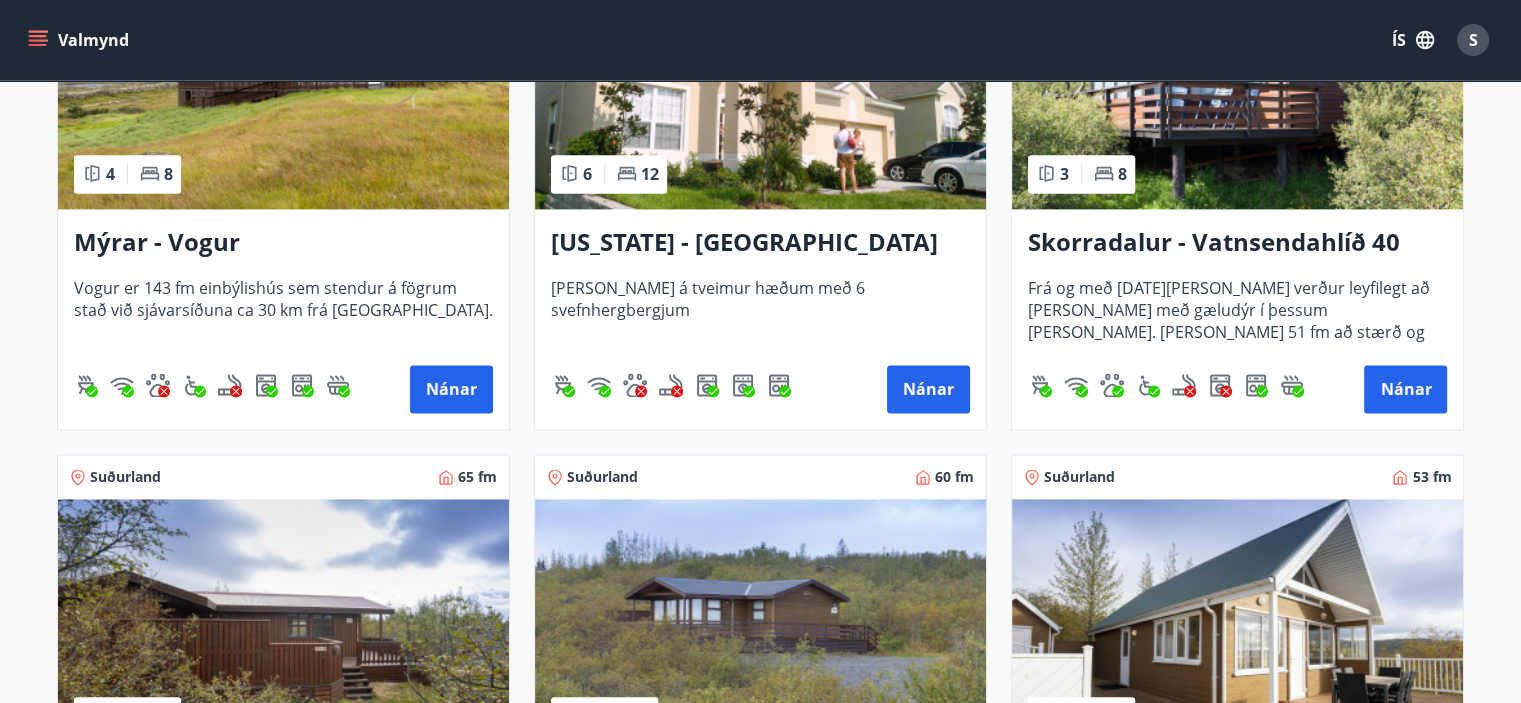 click at bounding box center (1237, 83) 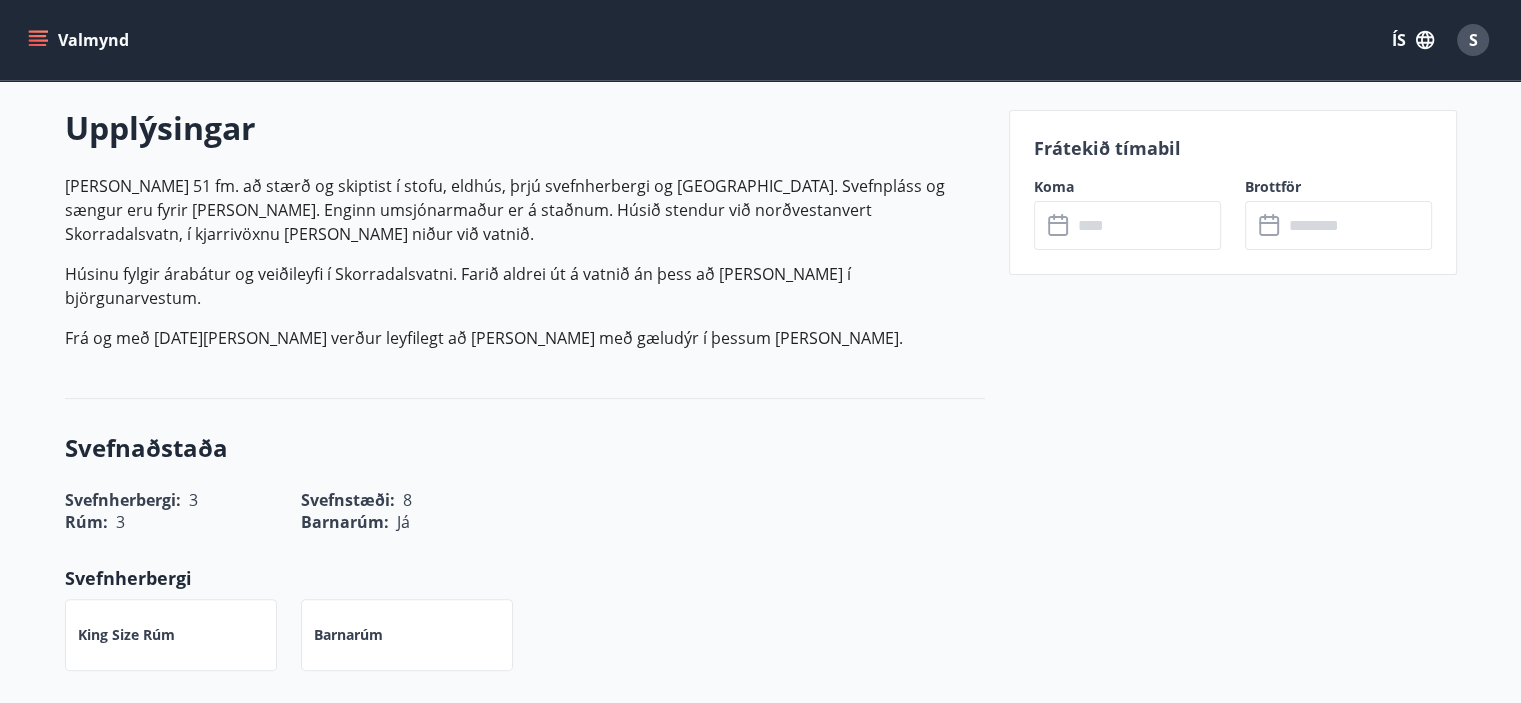 scroll, scrollTop: 700, scrollLeft: 0, axis: vertical 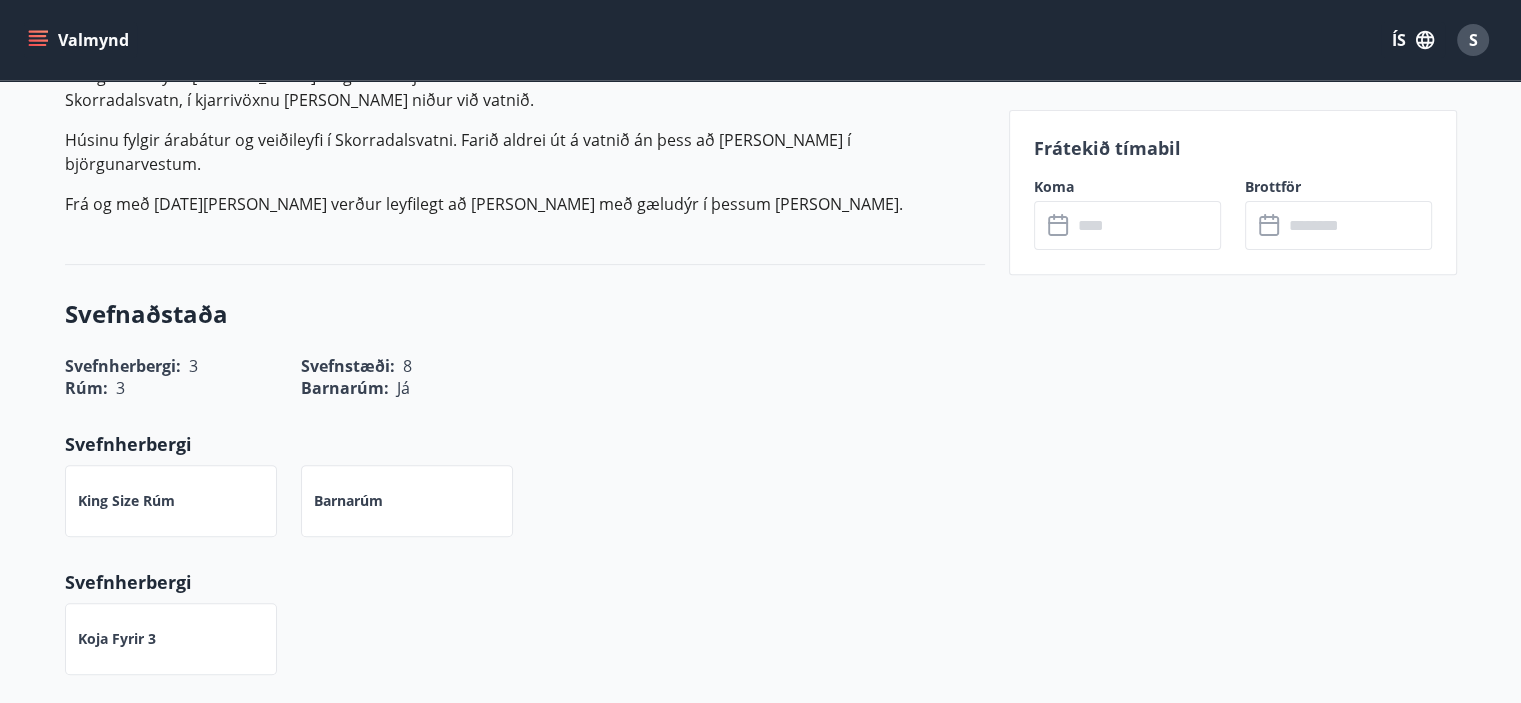 click at bounding box center [1146, 225] 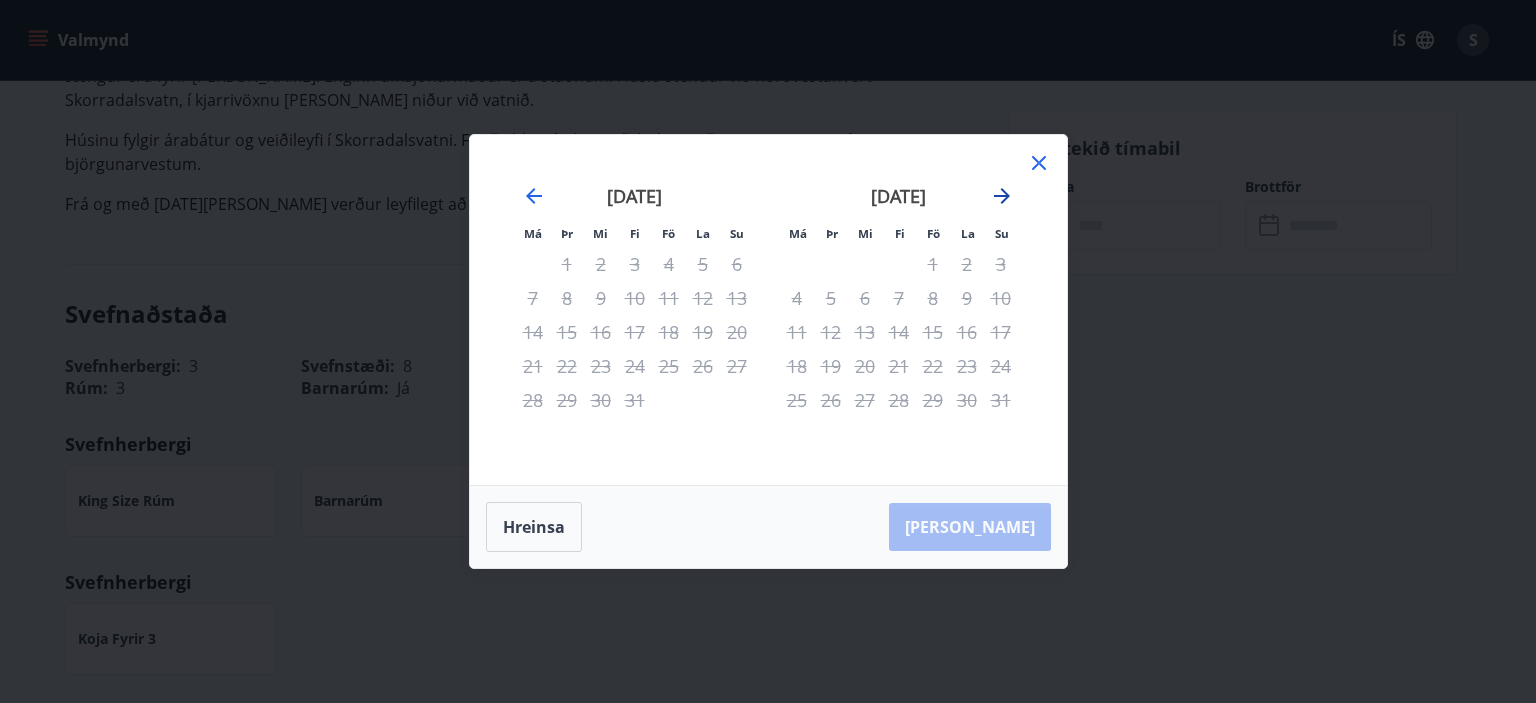 click 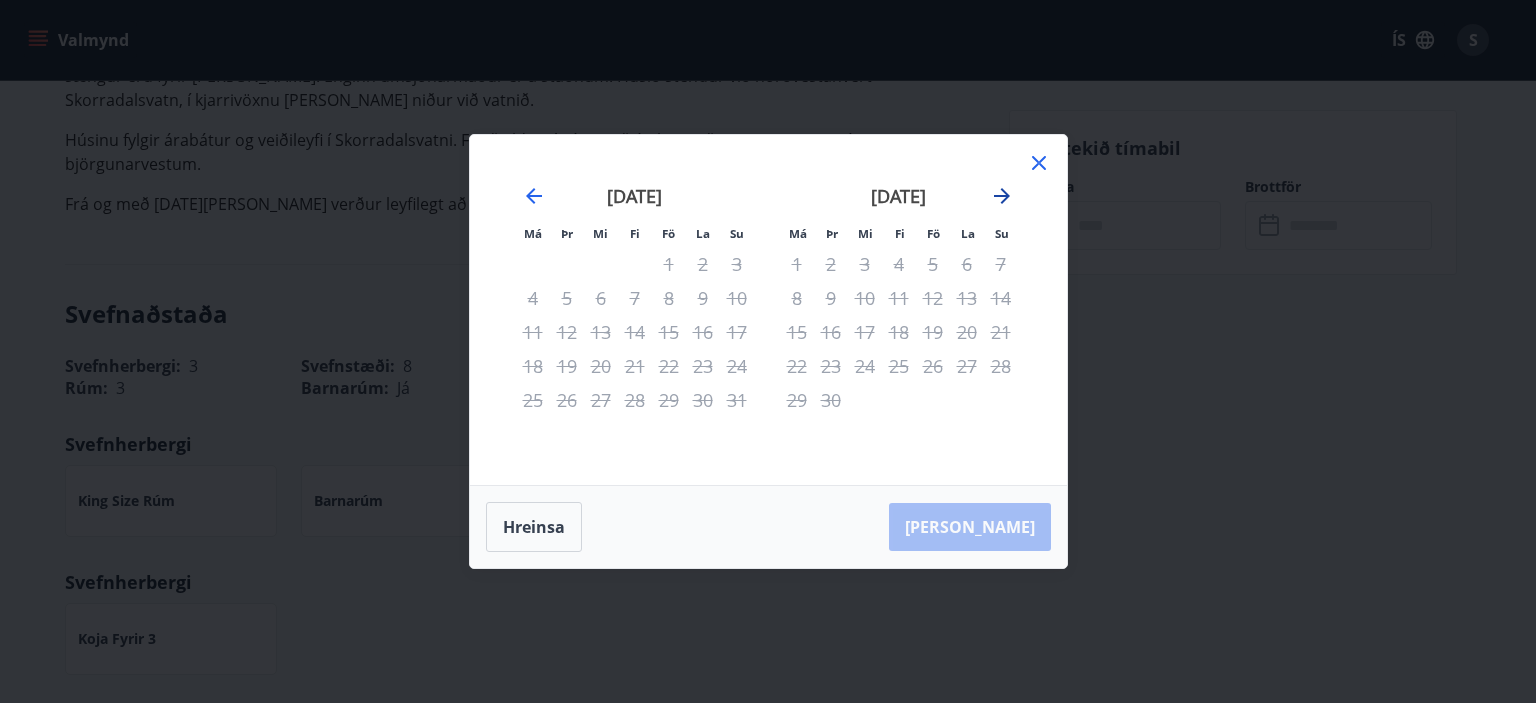 click 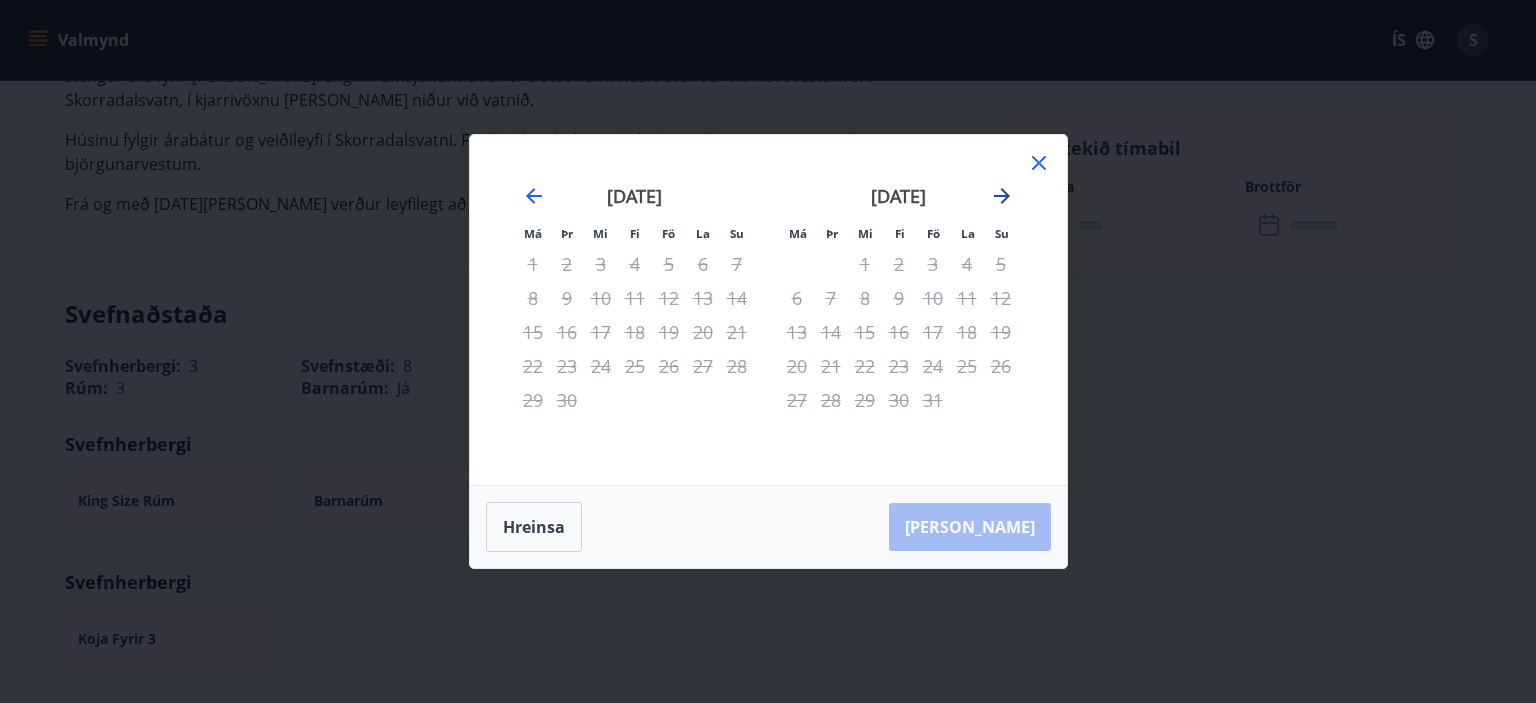 click 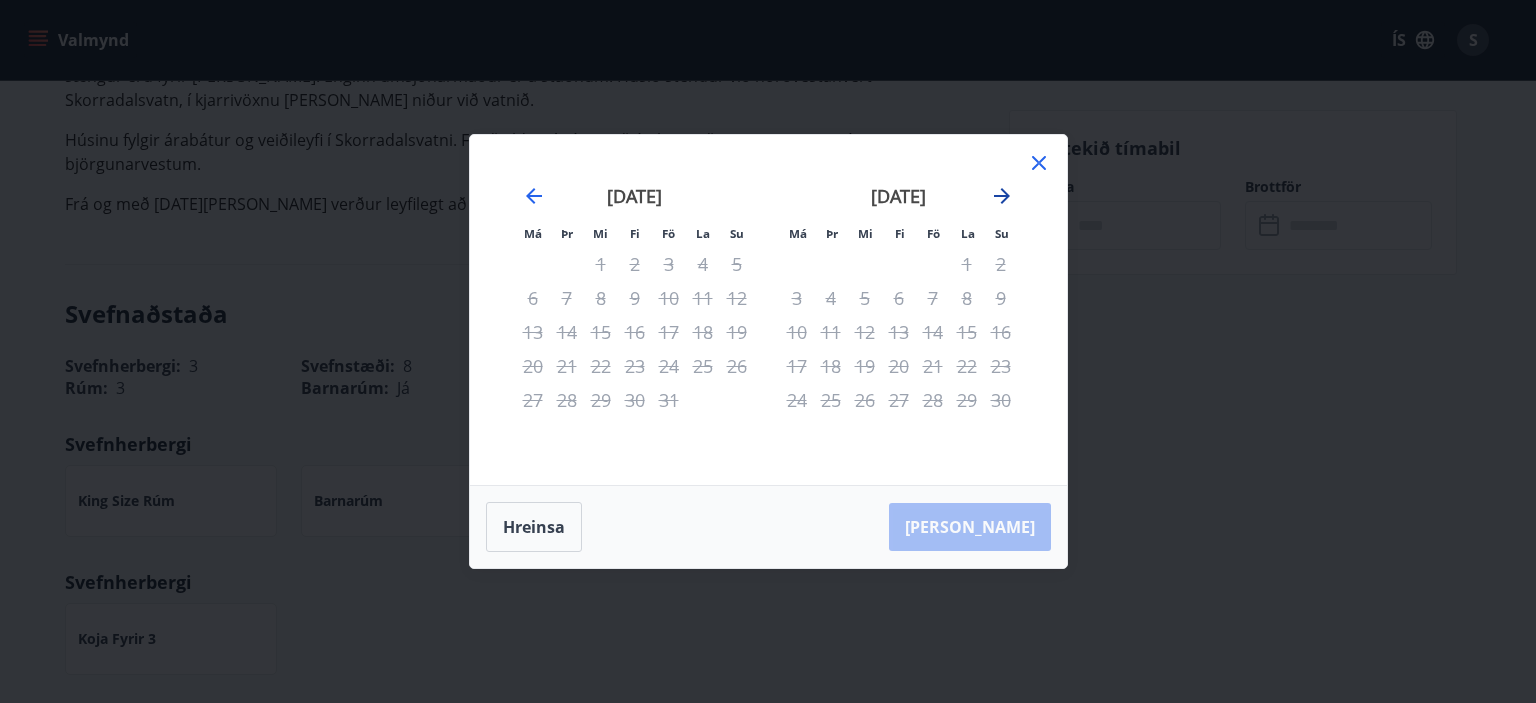 click 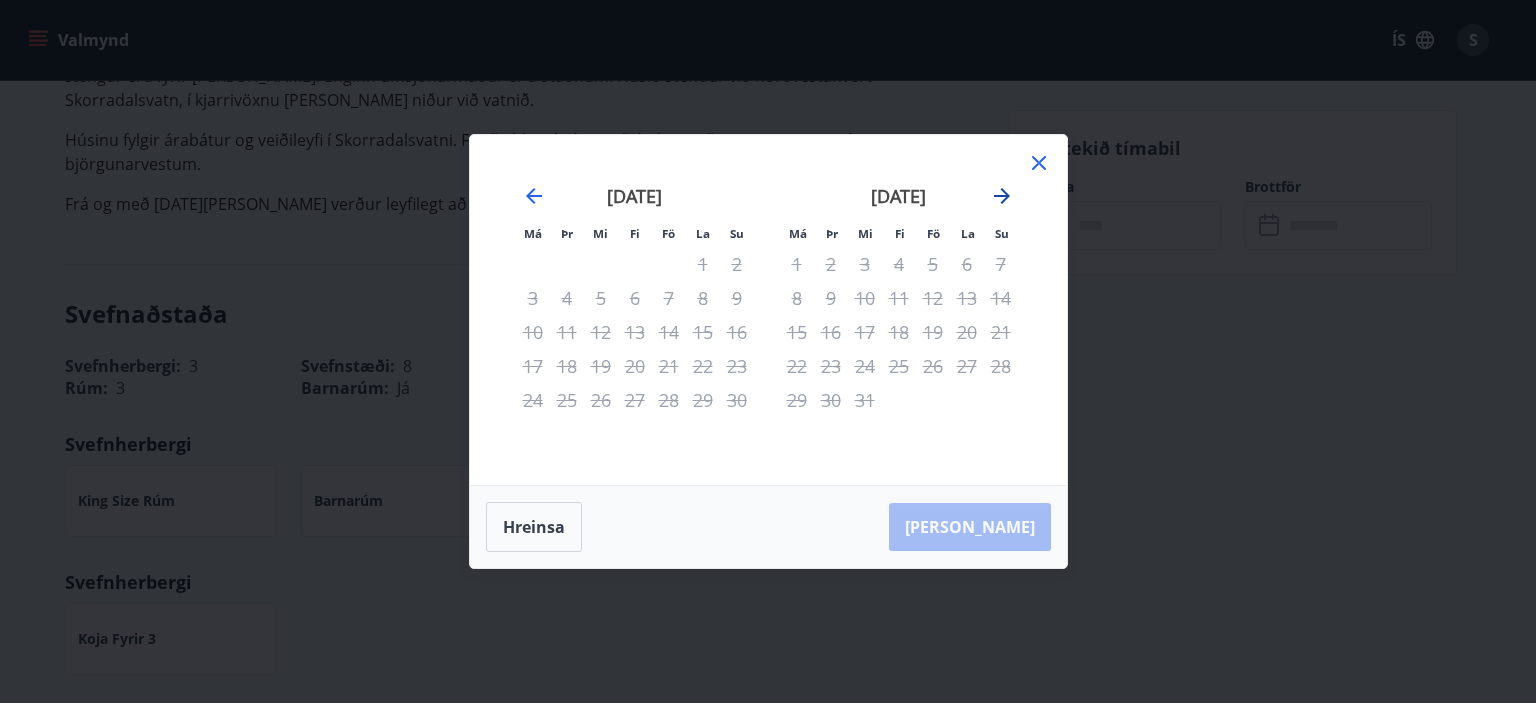 click 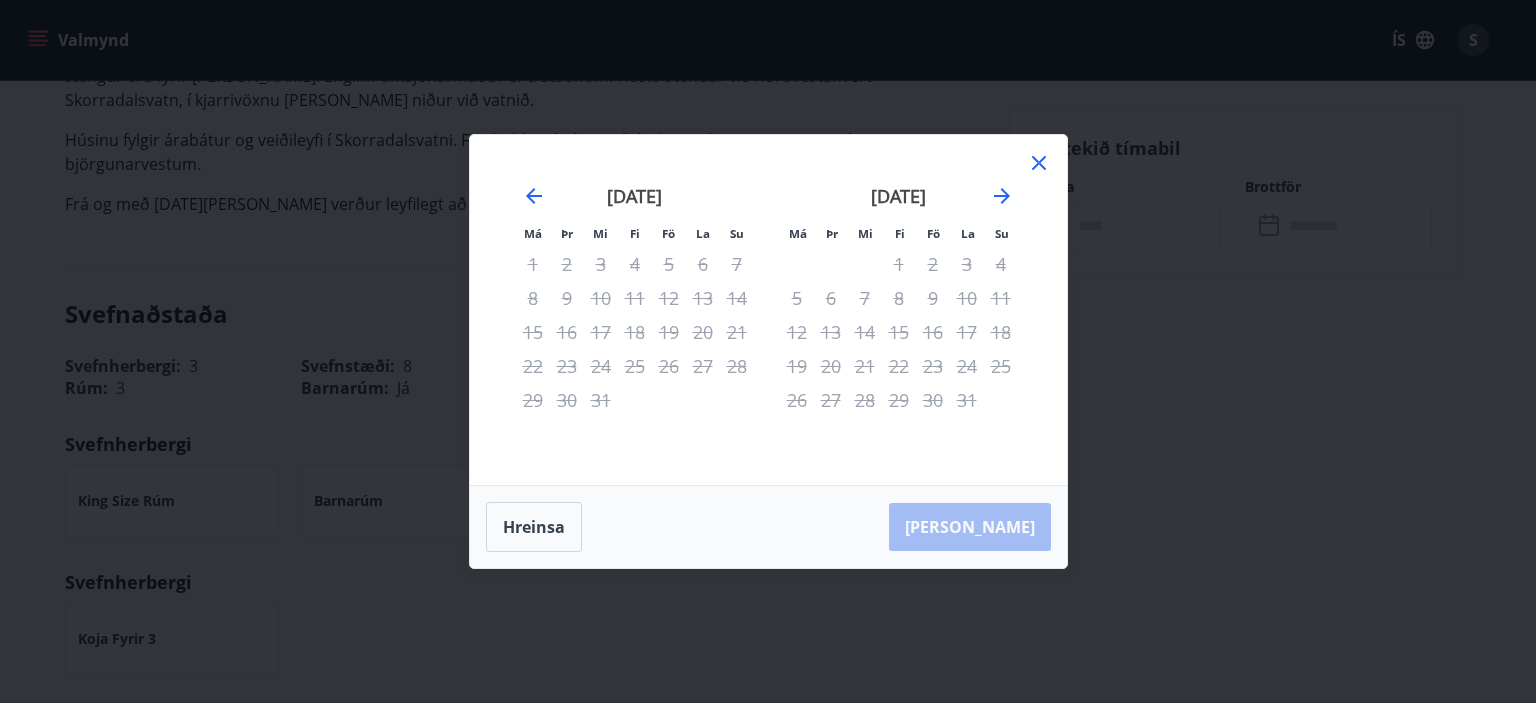 click 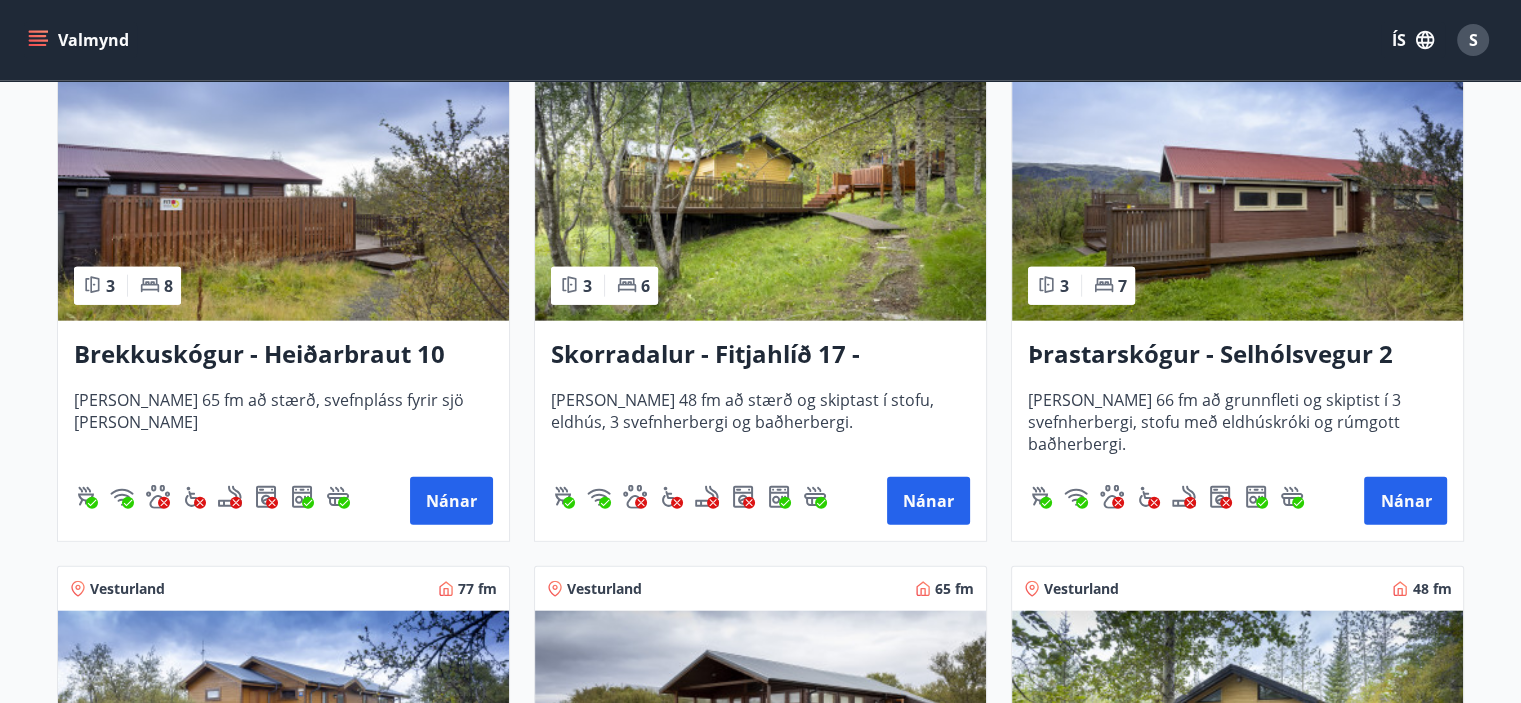scroll, scrollTop: 4800, scrollLeft: 0, axis: vertical 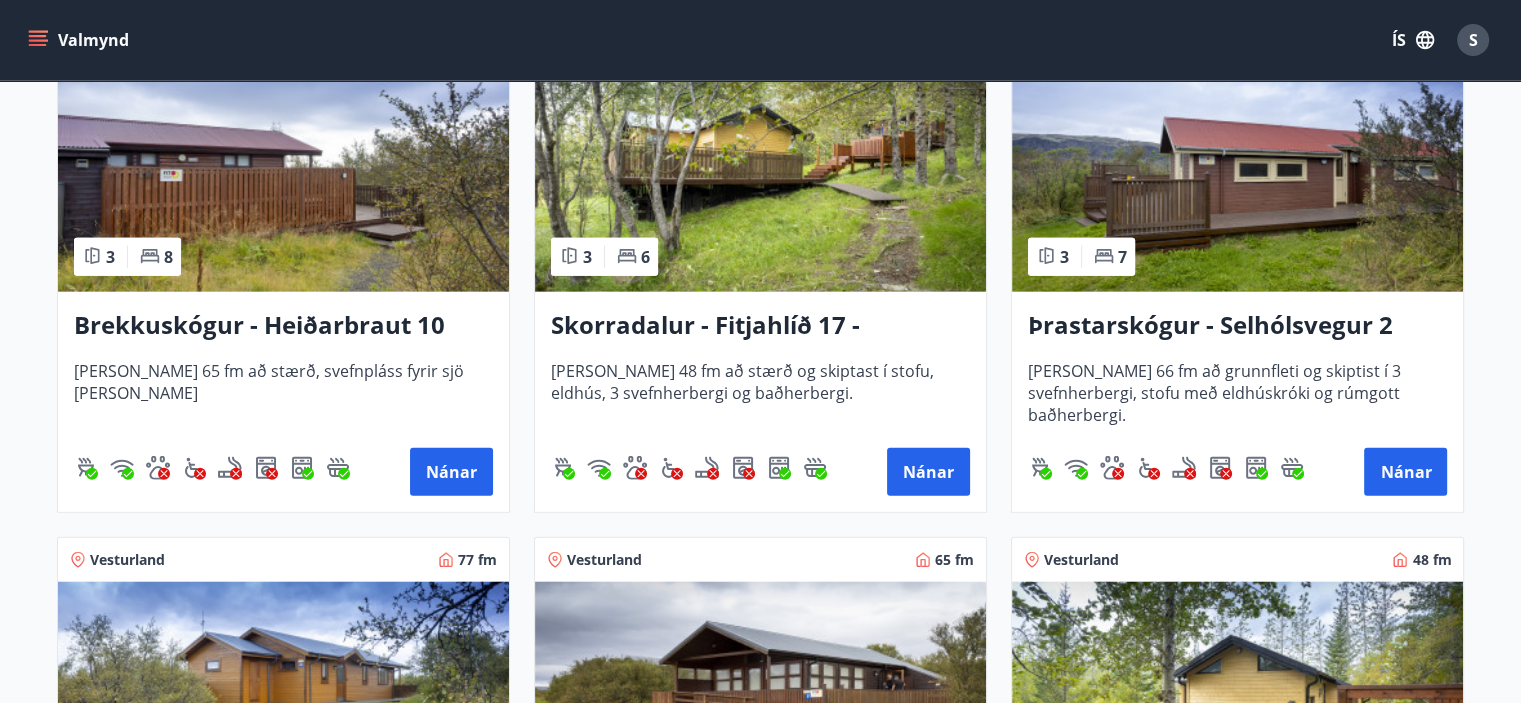 click at bounding box center [760, 166] 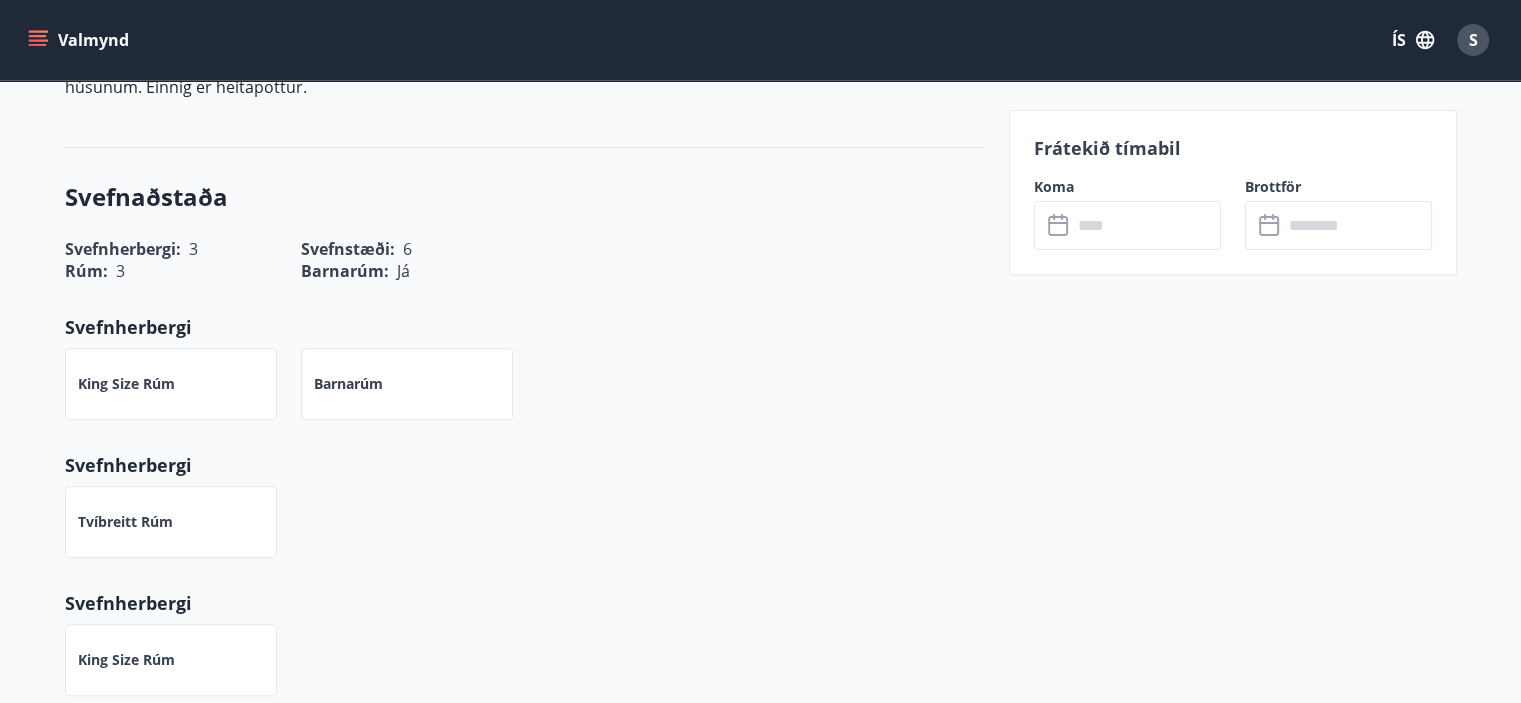 scroll, scrollTop: 700, scrollLeft: 0, axis: vertical 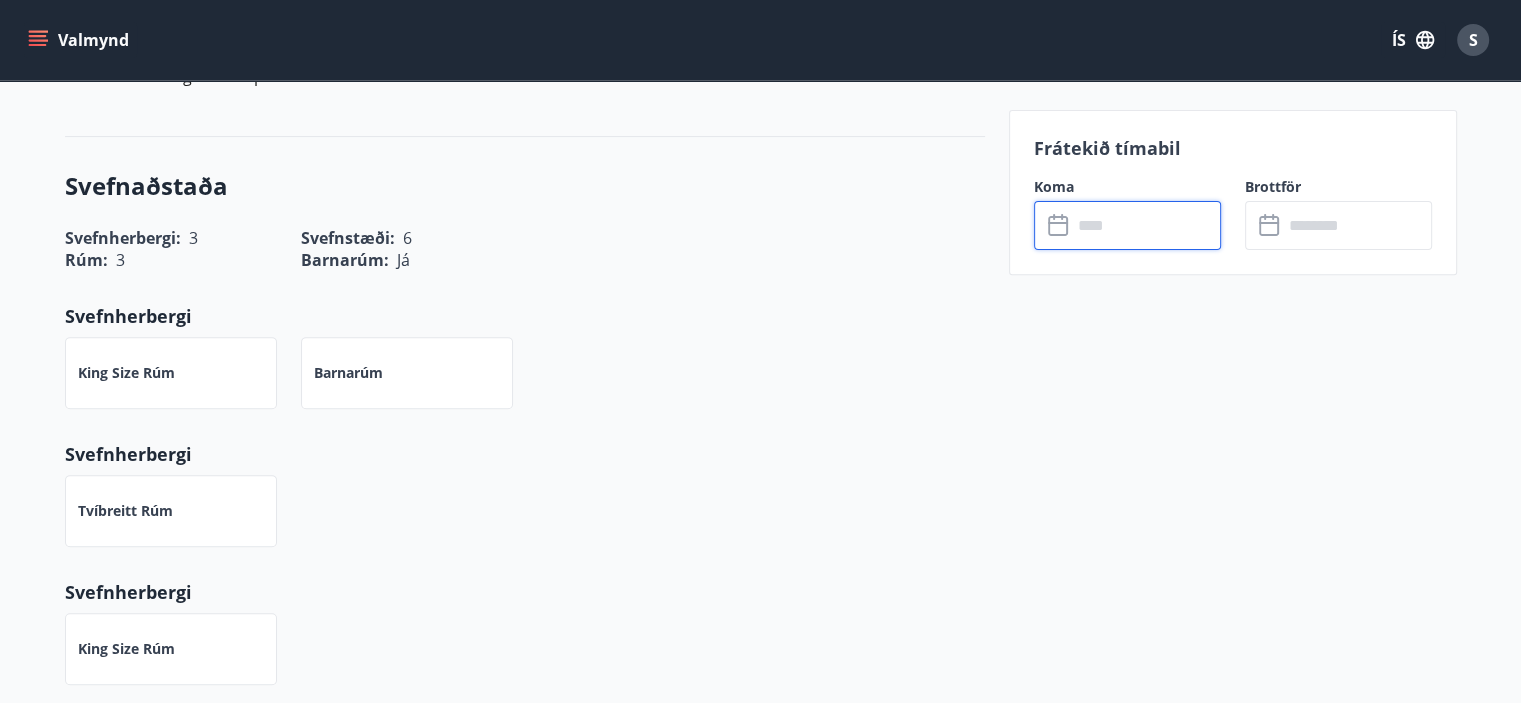 click at bounding box center (1146, 225) 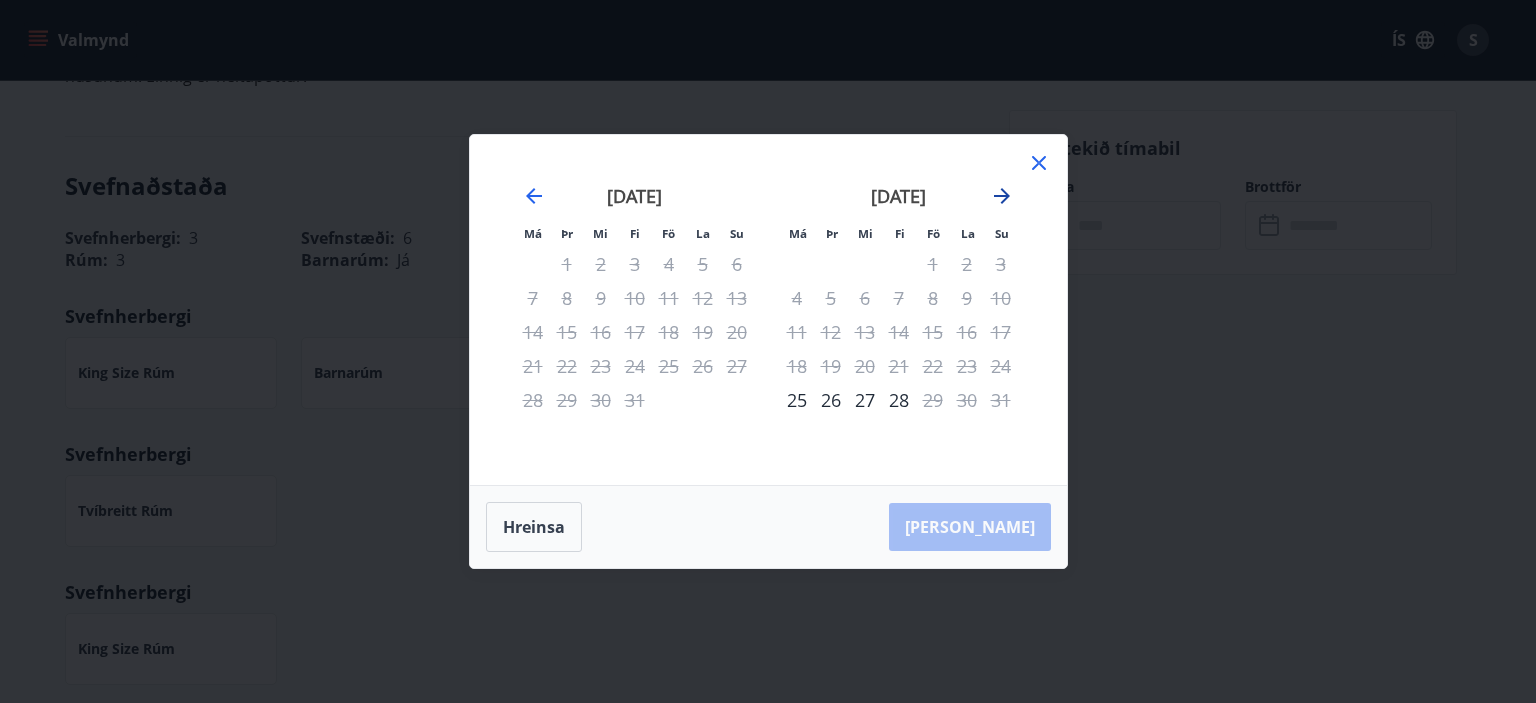 click 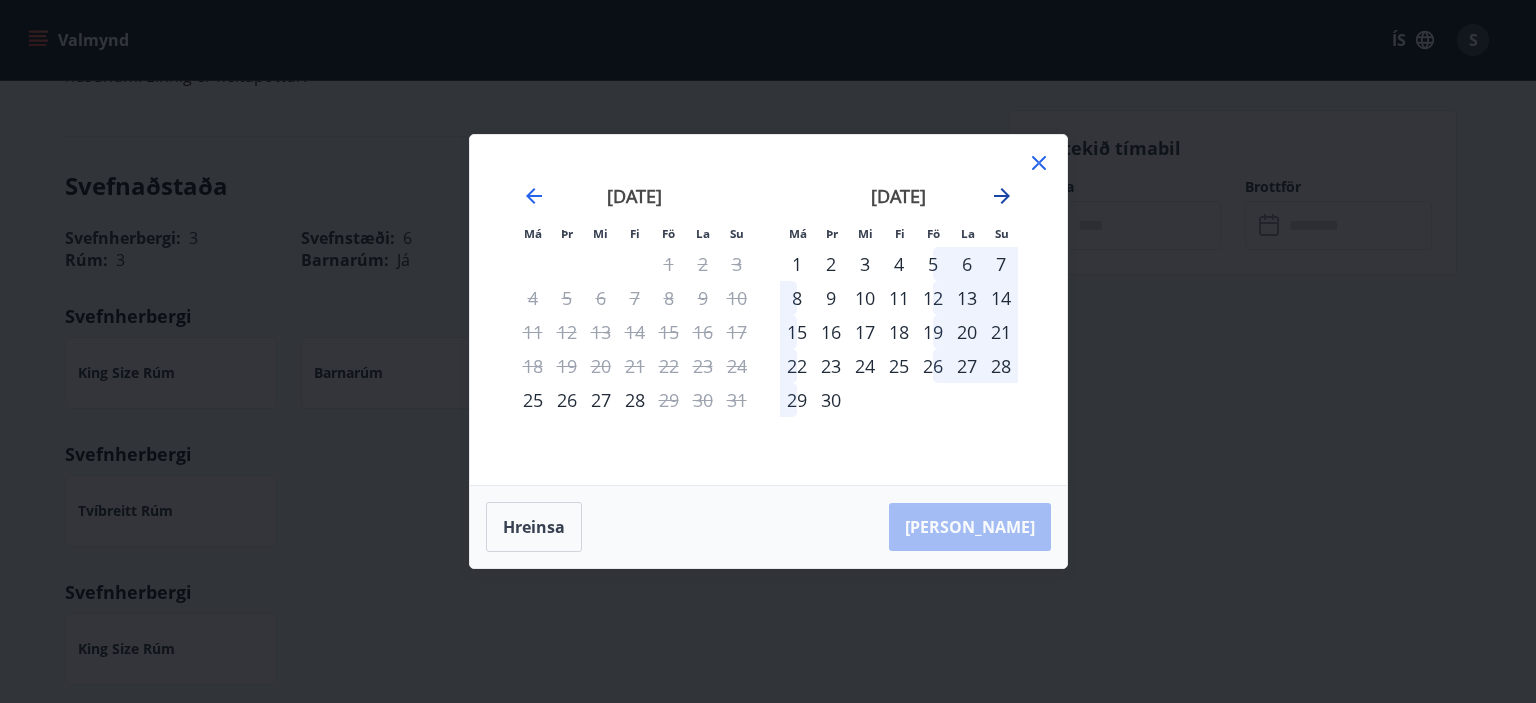 click 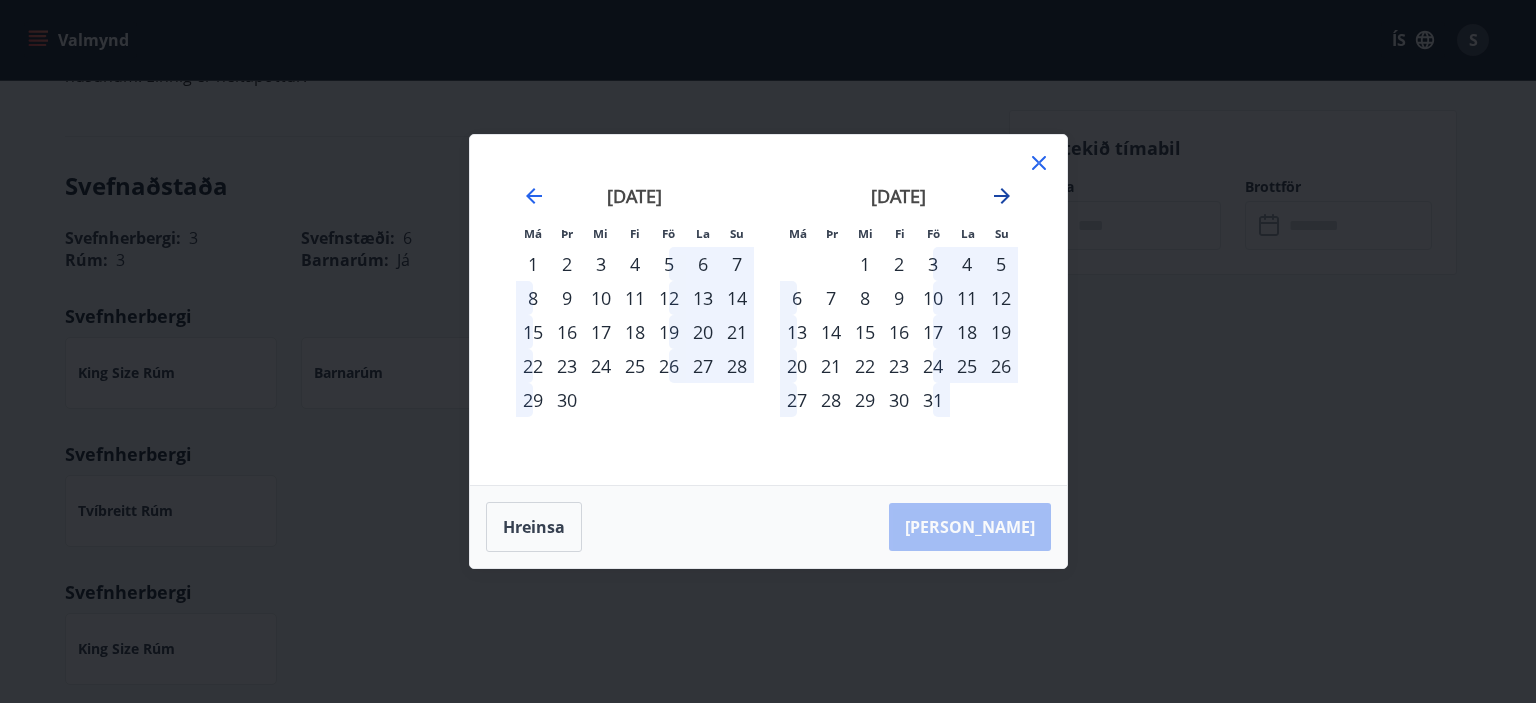 click 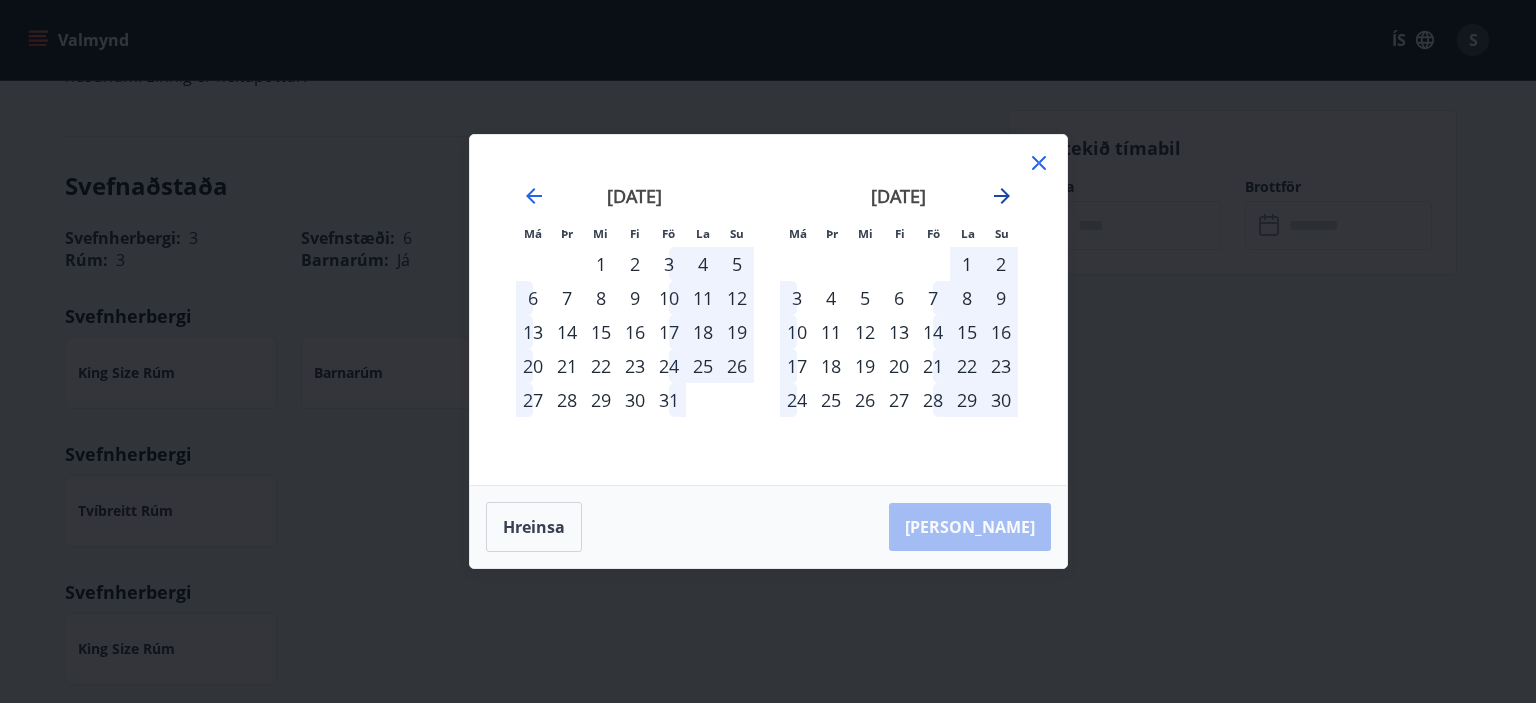 click 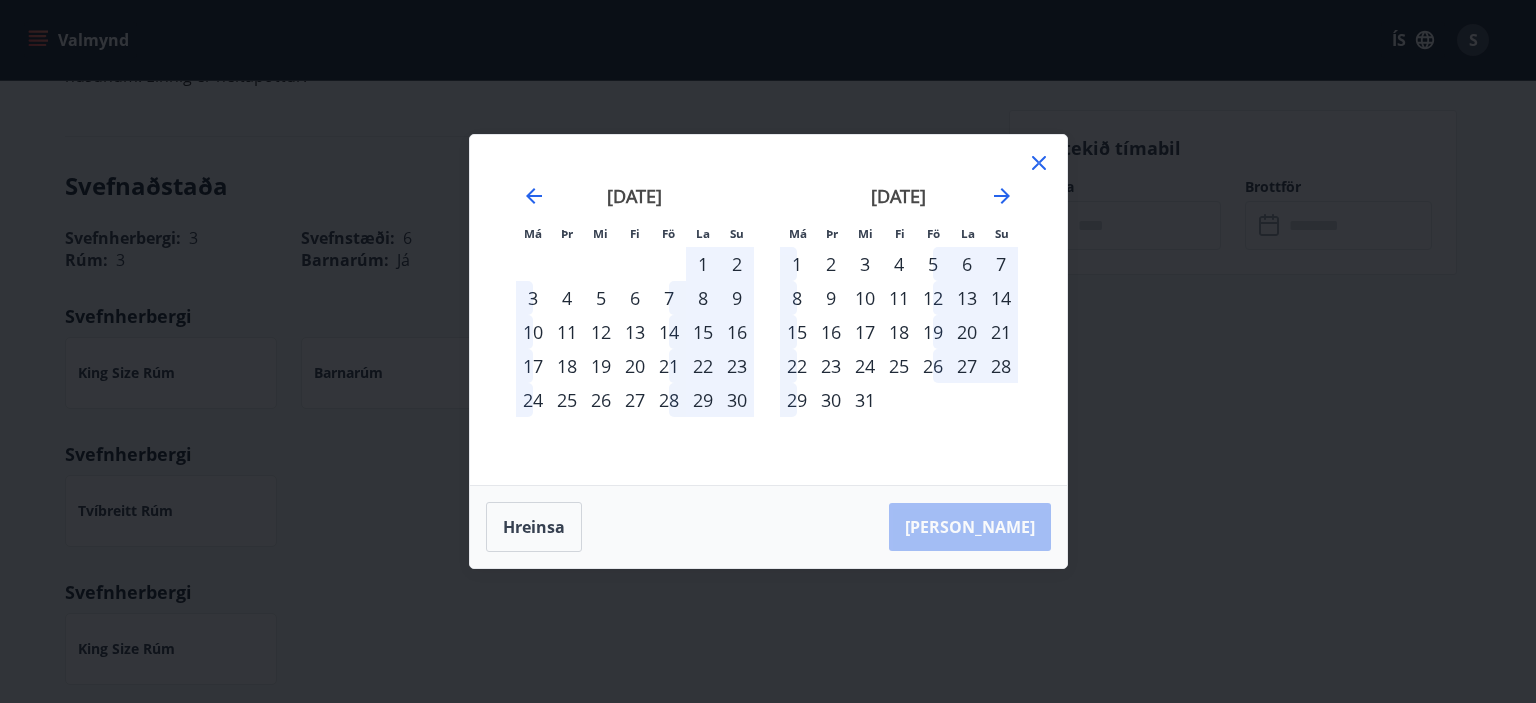 click on "19" at bounding box center [933, 332] 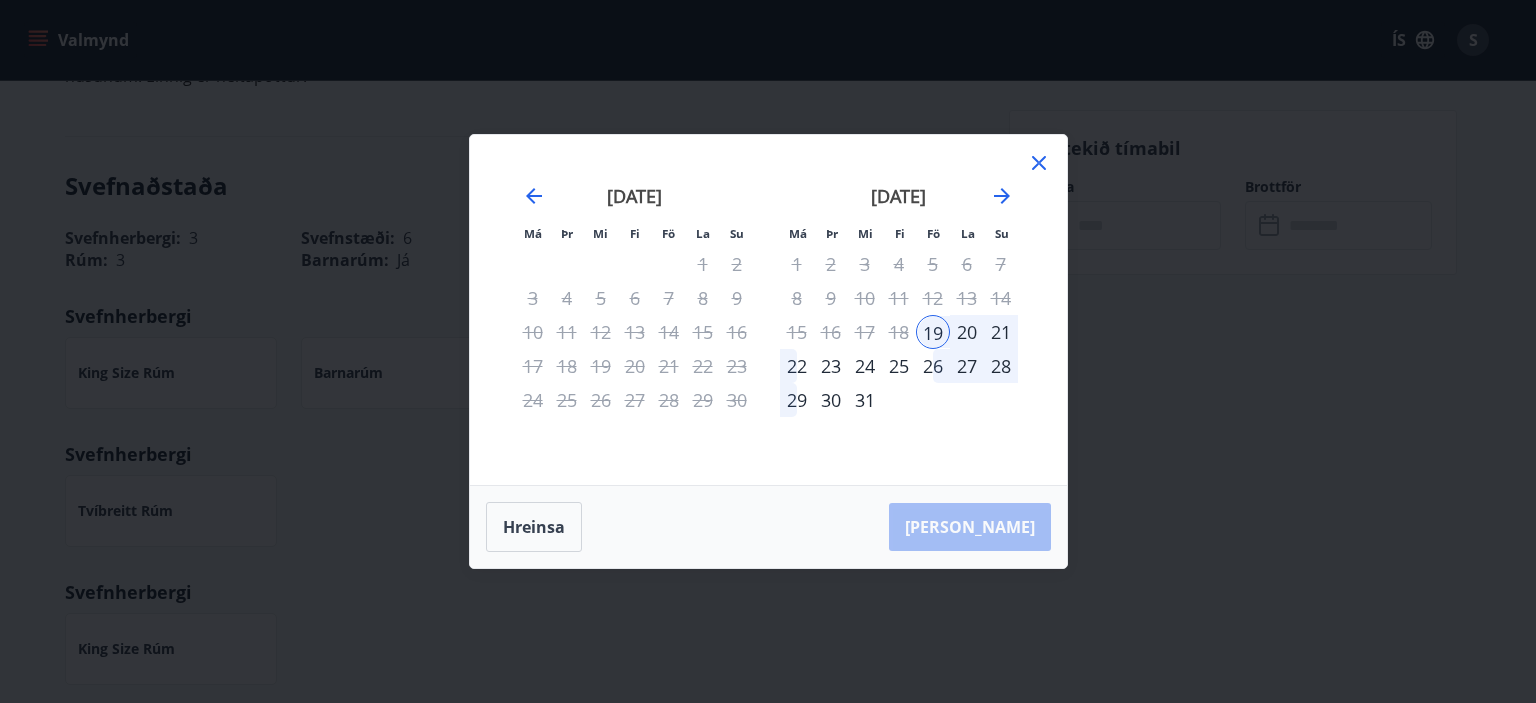 click on "26" at bounding box center [933, 366] 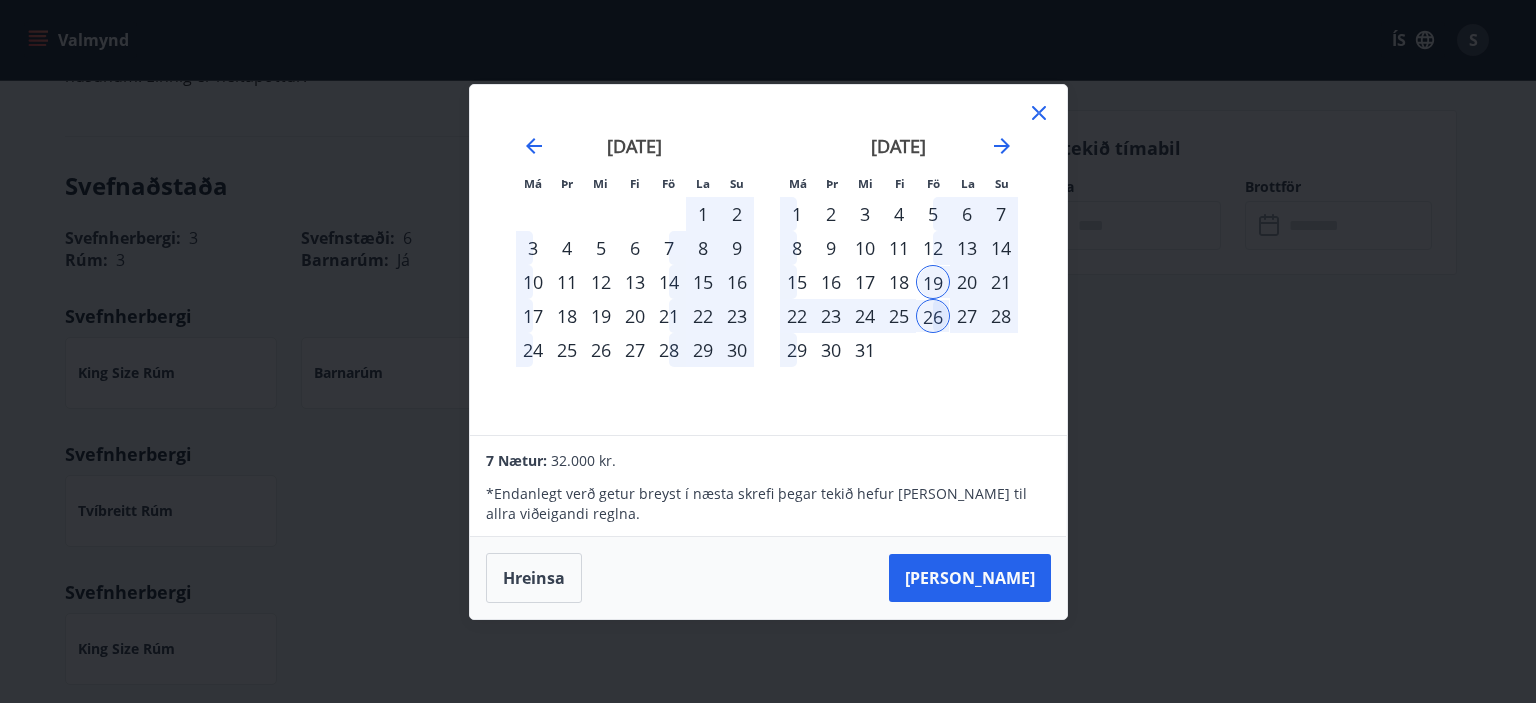 click 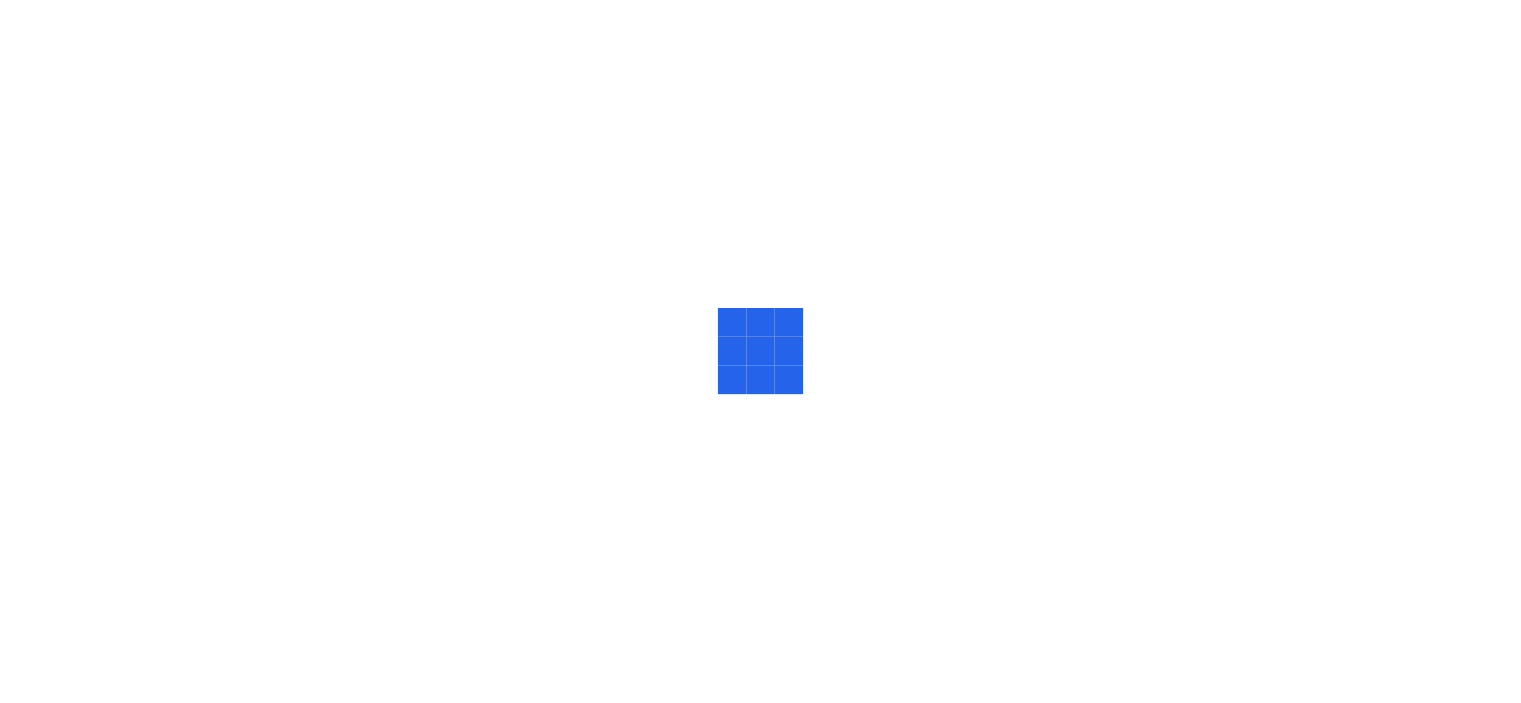 scroll, scrollTop: 0, scrollLeft: 0, axis: both 